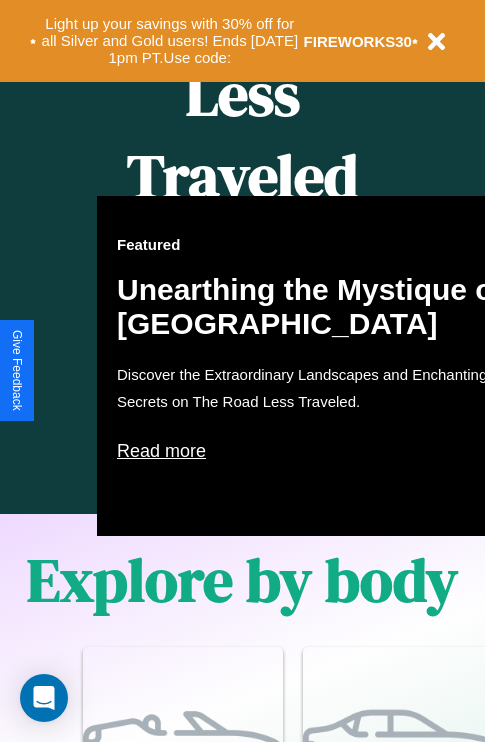 scroll, scrollTop: 2423, scrollLeft: 0, axis: vertical 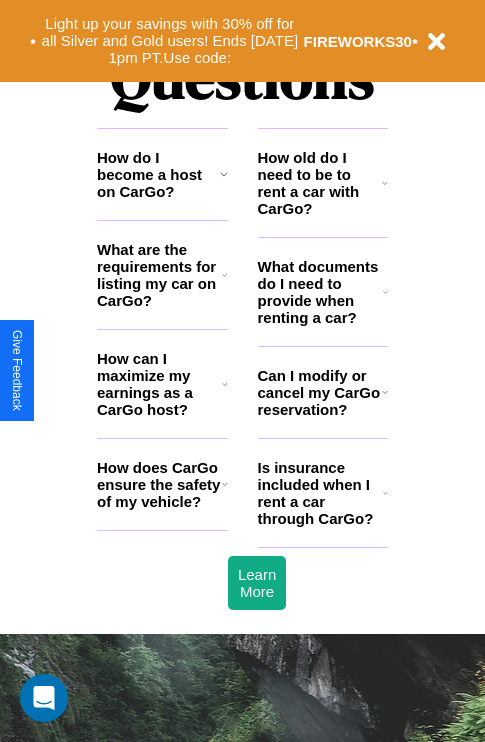 click on "Is insurance included when I rent a car through CarGo?" at bounding box center (320, 493) 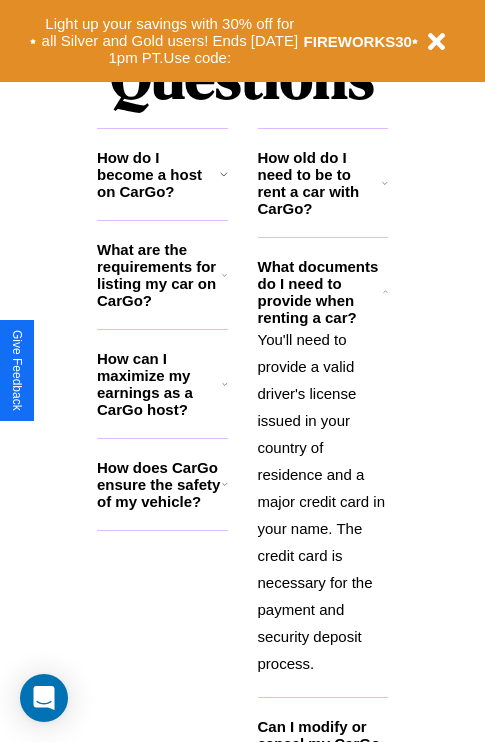 click on "How old do I need to be to rent a car with CarGo?" at bounding box center [320, 183] 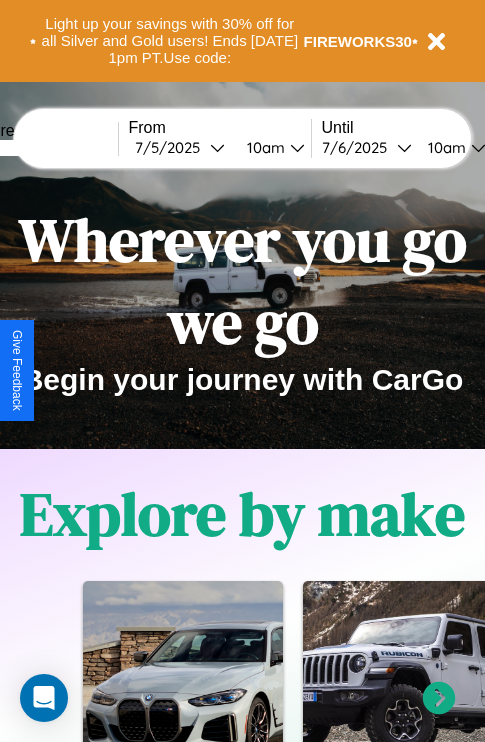 scroll, scrollTop: 0, scrollLeft: 0, axis: both 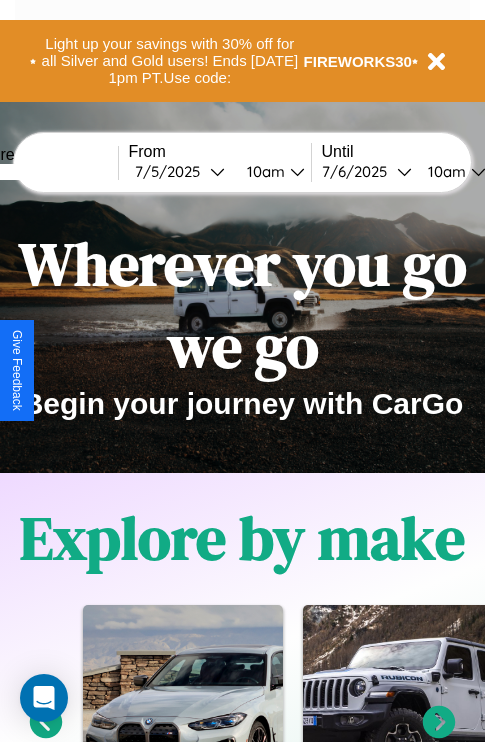 click at bounding box center (43, 172) 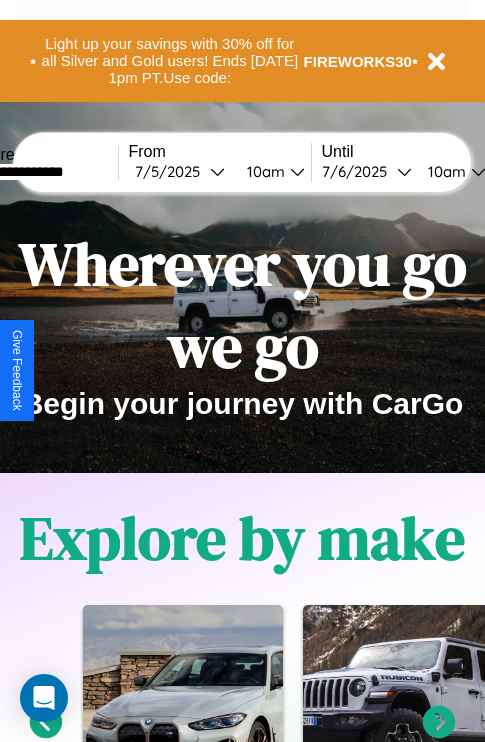 type on "**********" 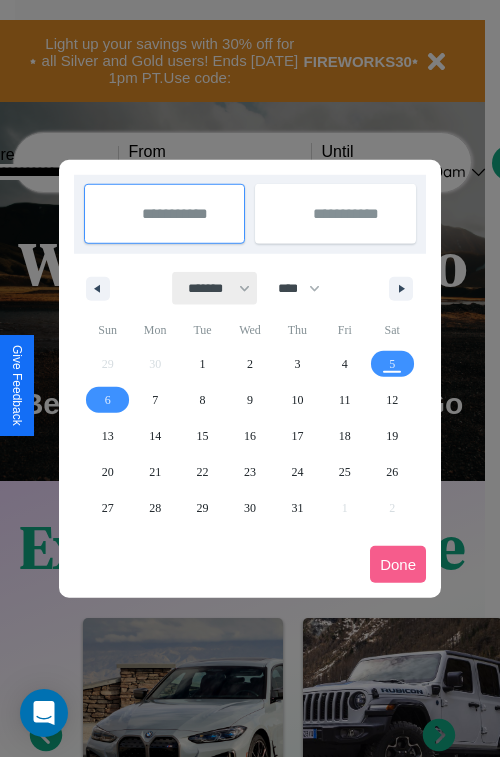 click on "******* ******** ***** ***** *** **** **** ****** ********* ******* ******** ********" at bounding box center (215, 288) 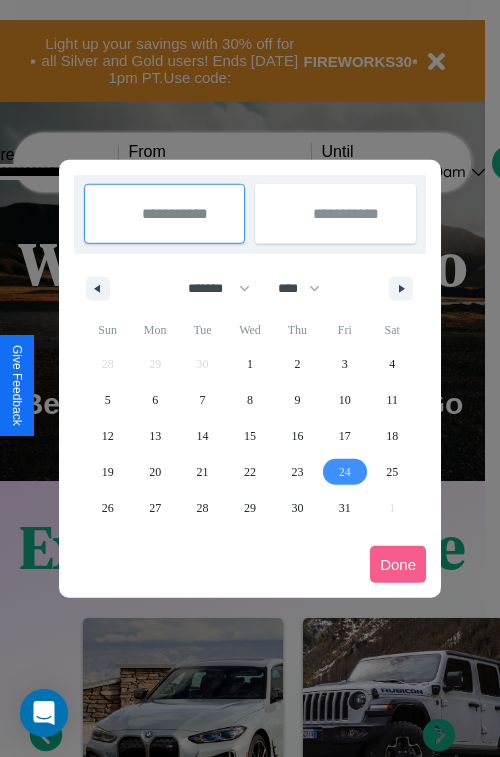 click on "24" at bounding box center (345, 472) 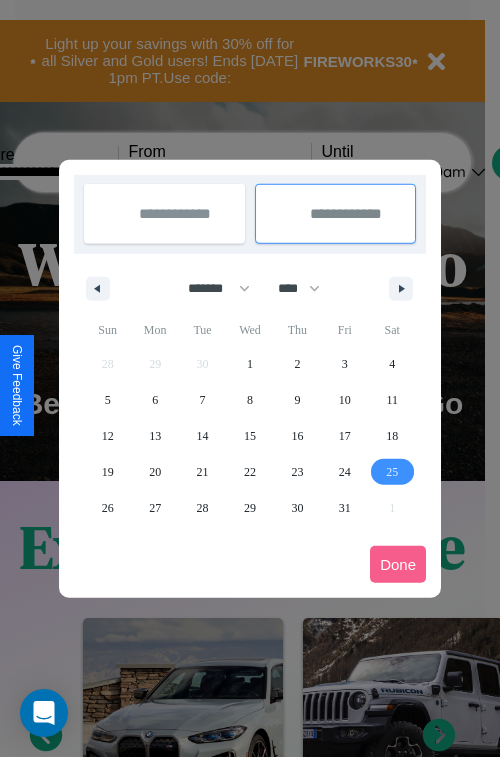 click on "25" at bounding box center (392, 472) 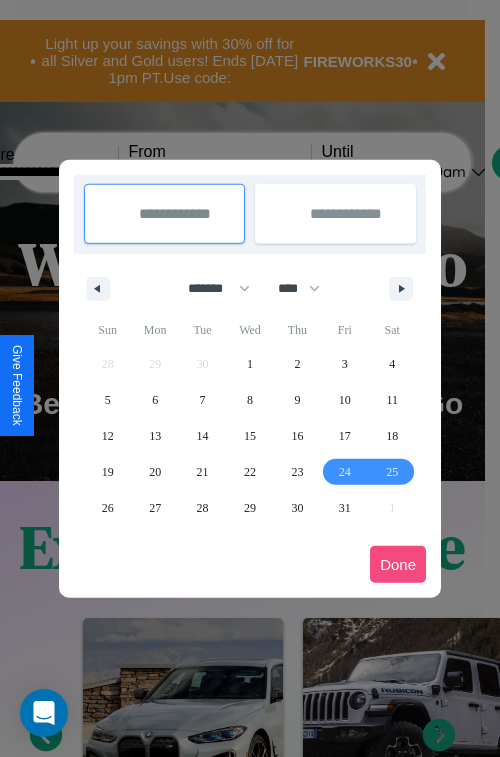 click on "Done" at bounding box center [398, 564] 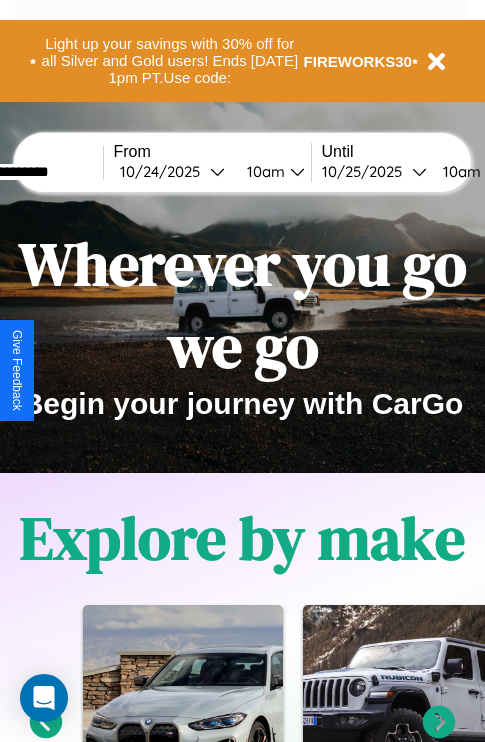 scroll, scrollTop: 0, scrollLeft: 83, axis: horizontal 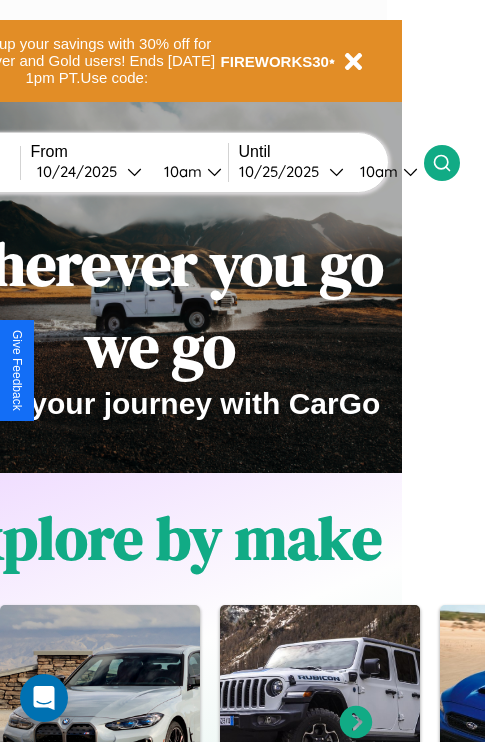 click 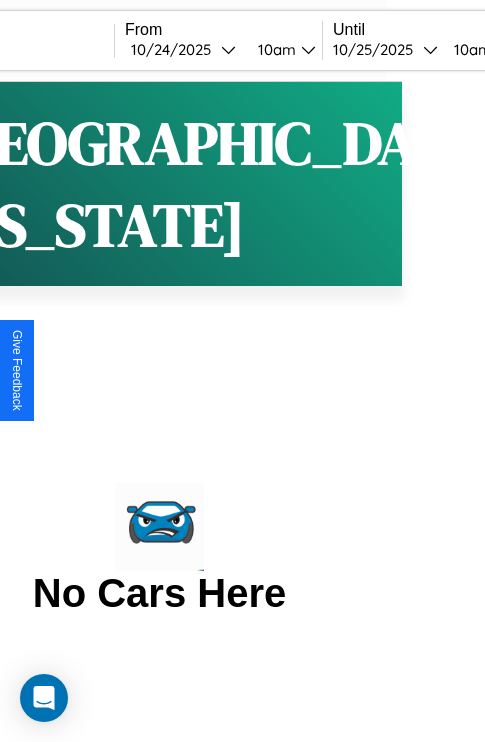 scroll, scrollTop: 0, scrollLeft: 0, axis: both 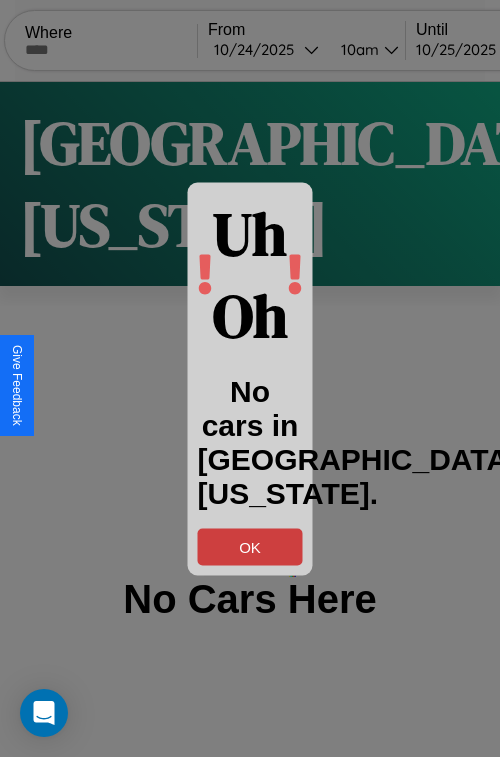 click on "OK" at bounding box center (250, 546) 